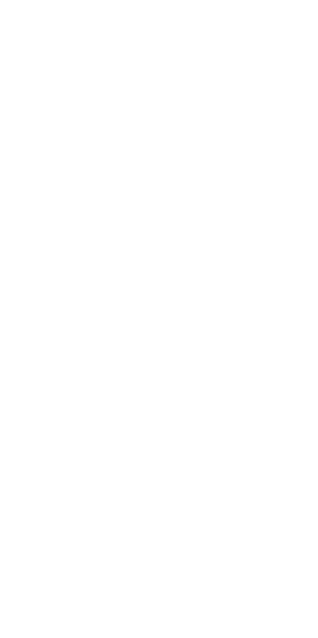 scroll, scrollTop: 0, scrollLeft: 0, axis: both 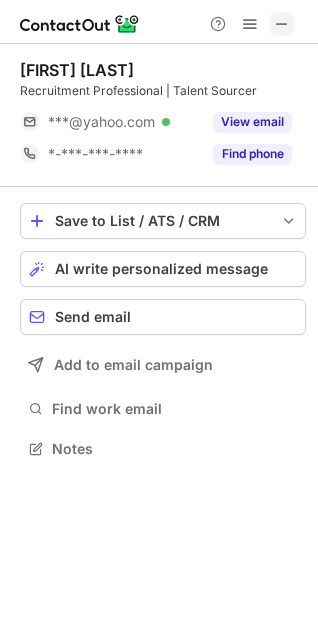 click at bounding box center (282, 24) 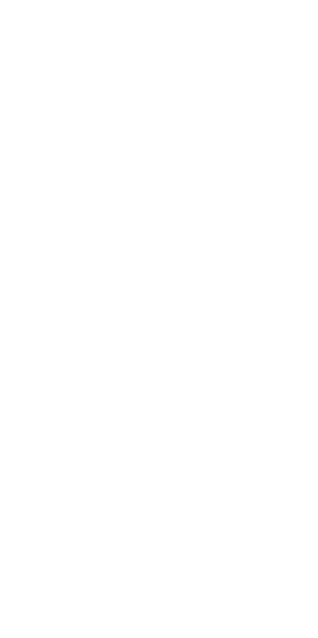 scroll, scrollTop: 0, scrollLeft: 0, axis: both 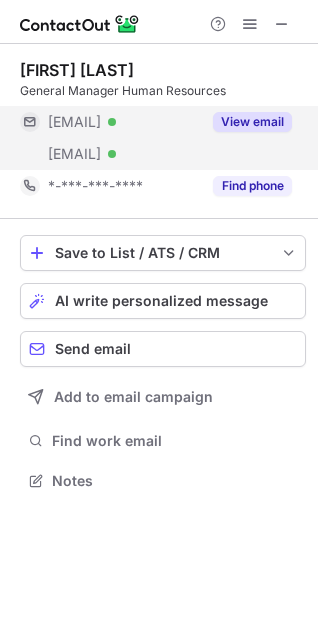 click on "***@capitalsmart.com.au Verified" at bounding box center (110, 154) 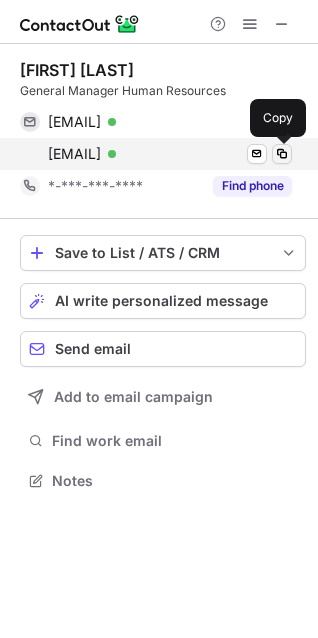 click at bounding box center (282, 154) 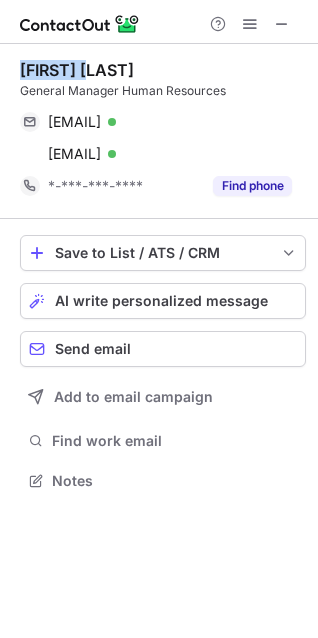 drag, startPoint x: 153, startPoint y: 66, endPoint x: 24, endPoint y: 73, distance: 129.18979 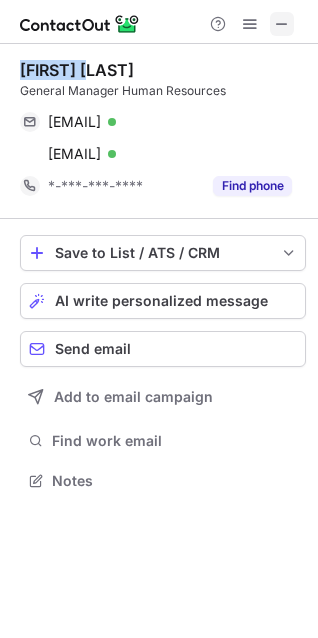 click at bounding box center (282, 24) 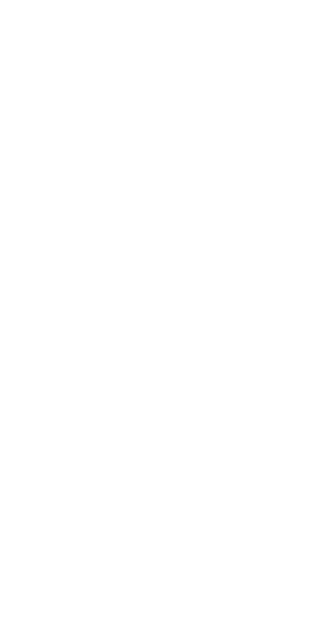 scroll, scrollTop: 0, scrollLeft: 0, axis: both 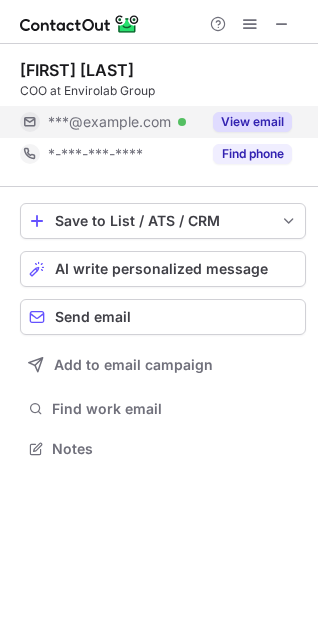 drag, startPoint x: 144, startPoint y: 105, endPoint x: 149, endPoint y: 116, distance: 12.083046 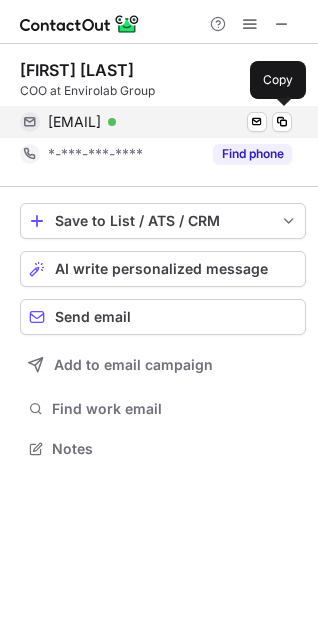 click on "tlee@envirolab.com.au" at bounding box center (74, 122) 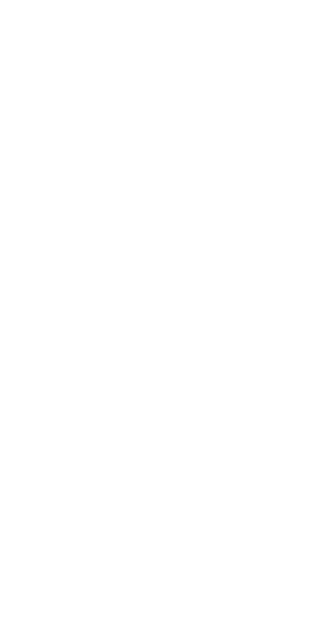 scroll, scrollTop: 0, scrollLeft: 0, axis: both 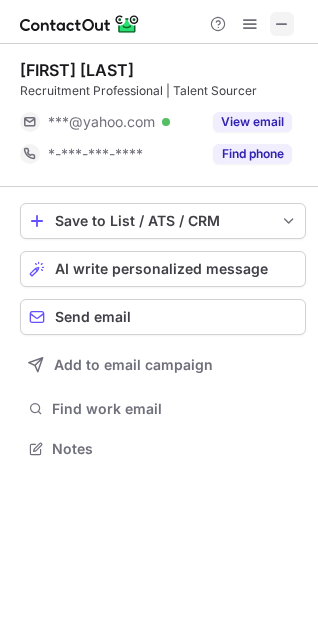 click at bounding box center (282, 24) 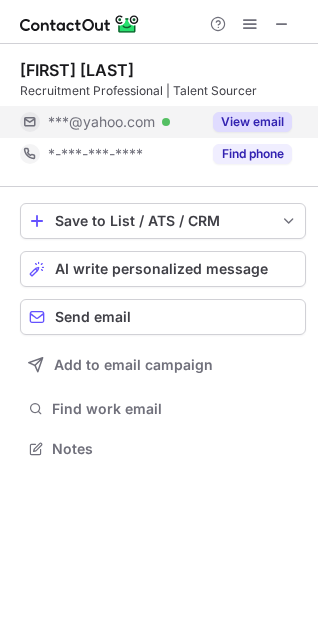 click on "***@yahoo.com" at bounding box center [101, 122] 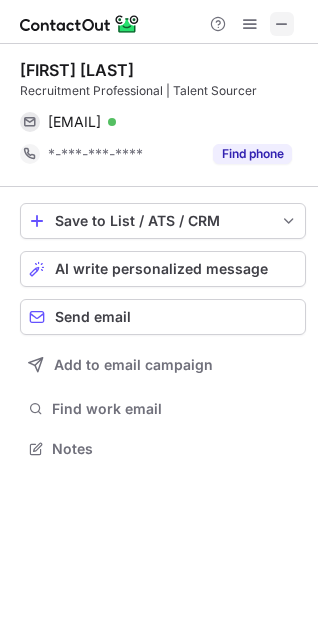 click at bounding box center [282, 24] 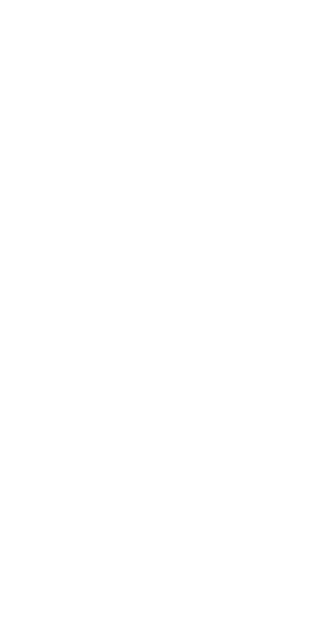scroll, scrollTop: 0, scrollLeft: 0, axis: both 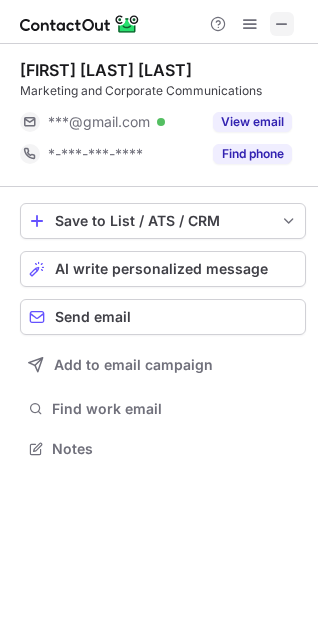click at bounding box center [282, 24] 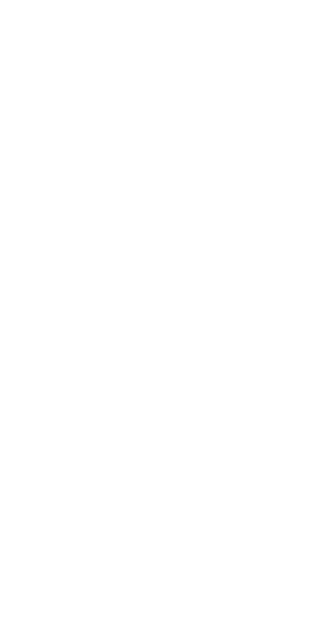 scroll, scrollTop: 0, scrollLeft: 0, axis: both 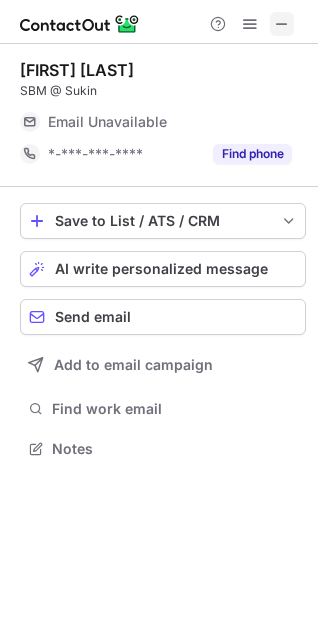 click at bounding box center [282, 24] 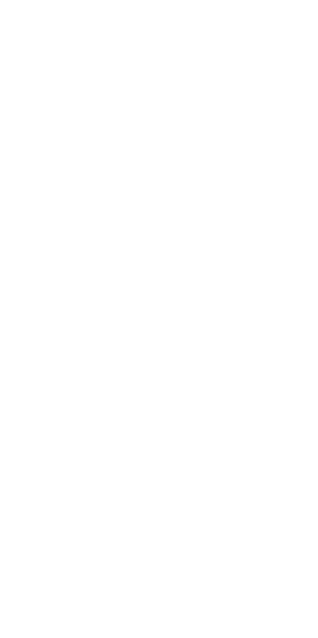 scroll, scrollTop: 0, scrollLeft: 0, axis: both 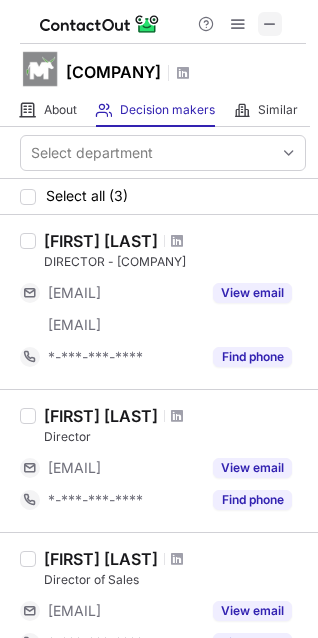 click at bounding box center (270, 24) 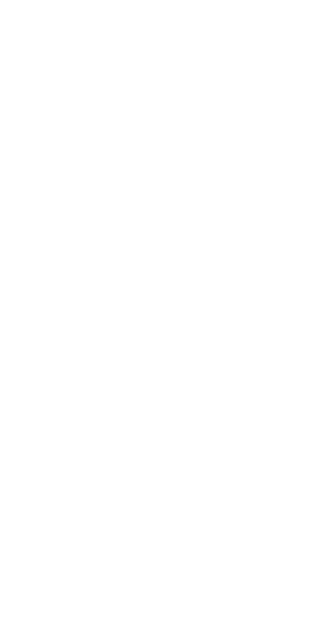 scroll, scrollTop: 0, scrollLeft: 0, axis: both 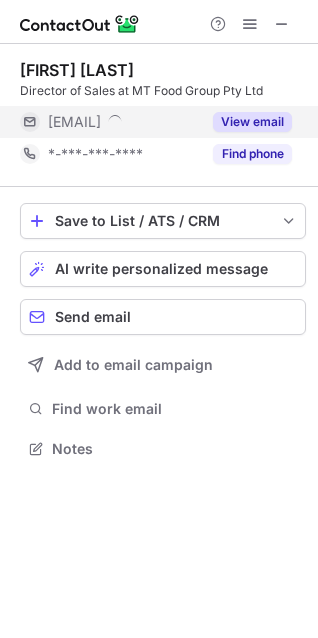 click on "[EMAIL]" at bounding box center [74, 122] 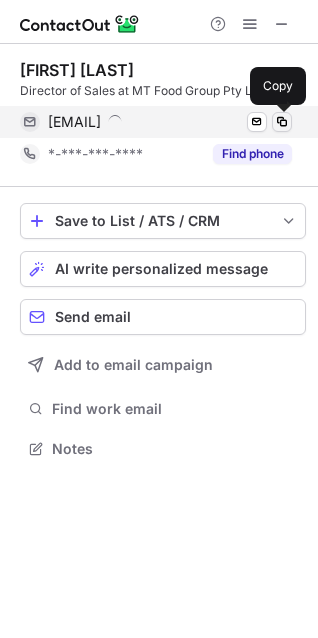click at bounding box center (282, 122) 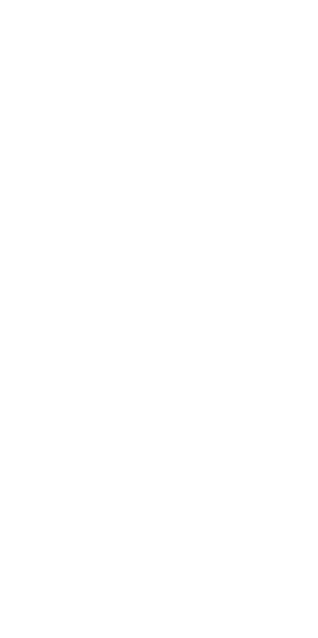 scroll, scrollTop: 0, scrollLeft: 0, axis: both 